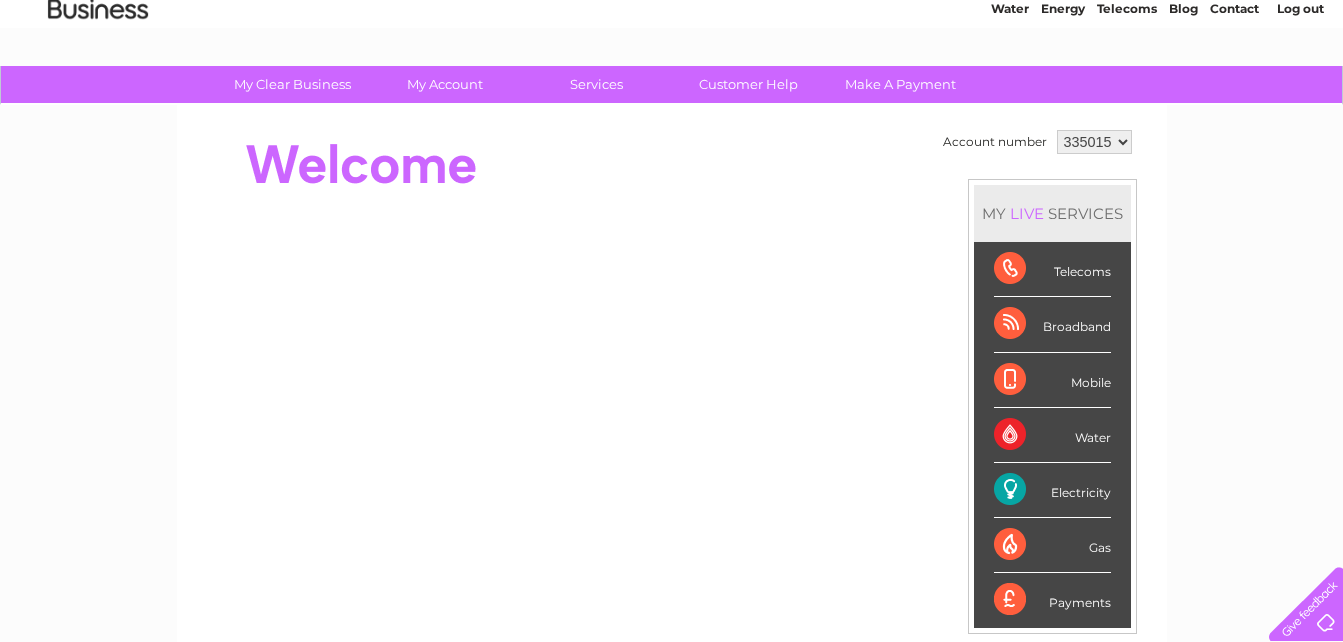 scroll, scrollTop: 0, scrollLeft: 0, axis: both 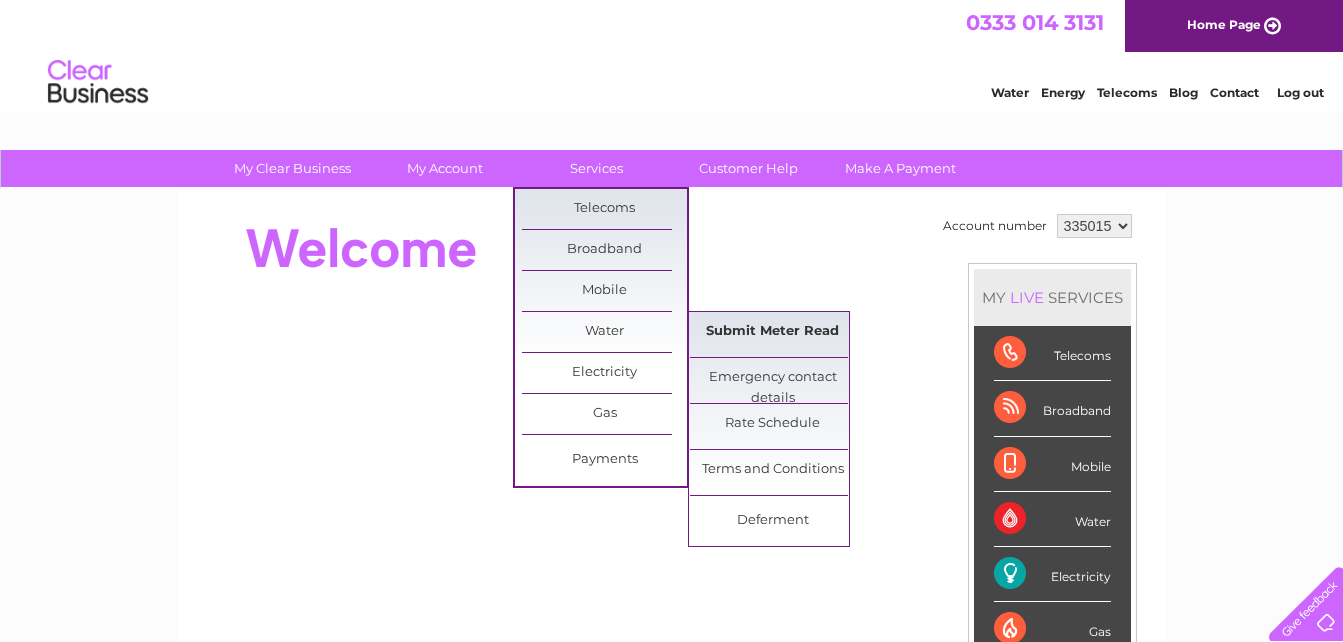 click on "Submit Meter Read" at bounding box center (772, 332) 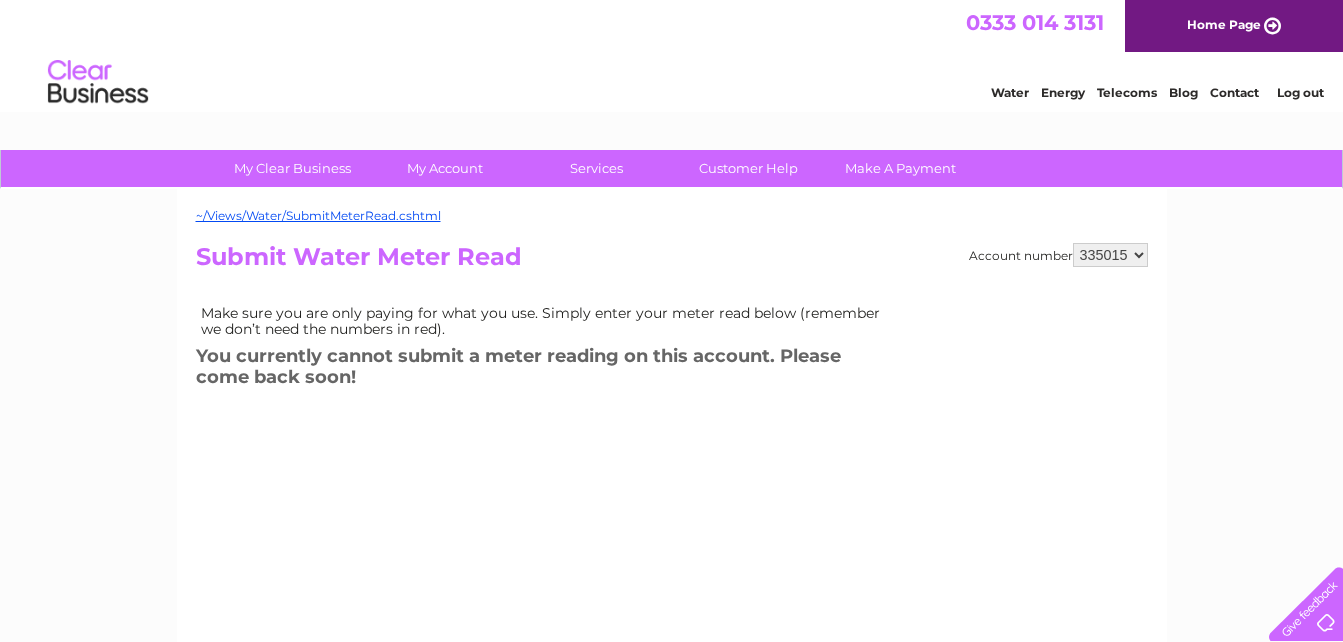 scroll, scrollTop: 0, scrollLeft: 0, axis: both 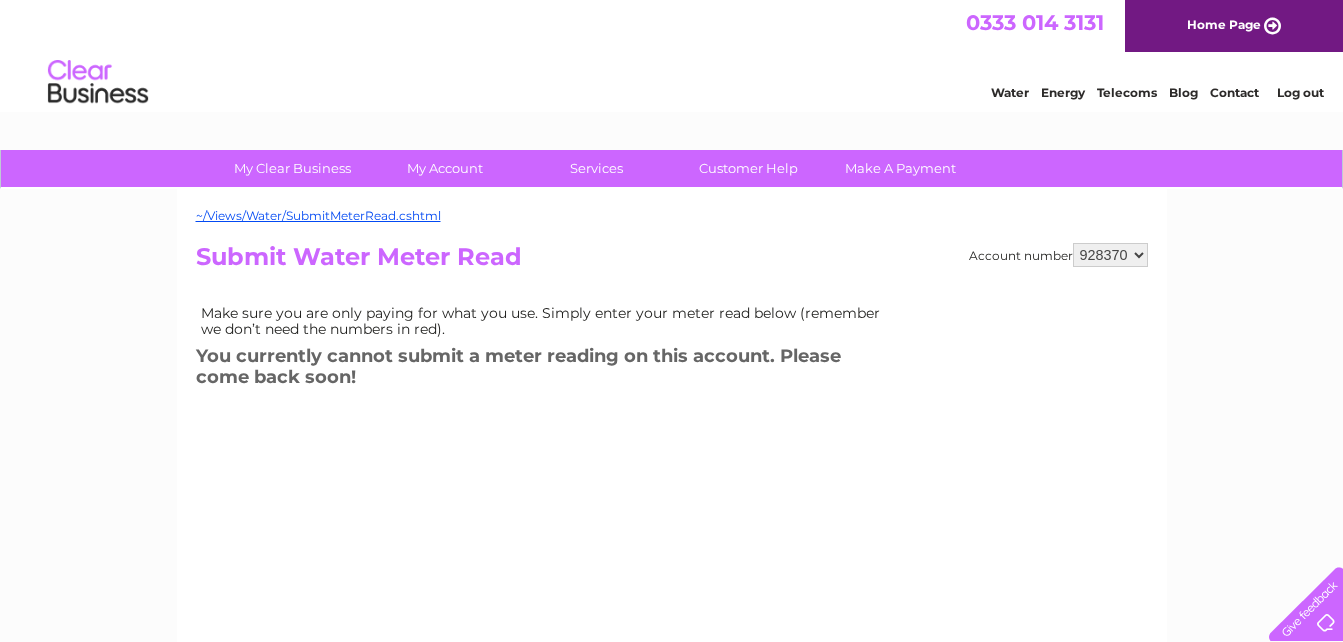 click on "335015
928370" at bounding box center [1110, 255] 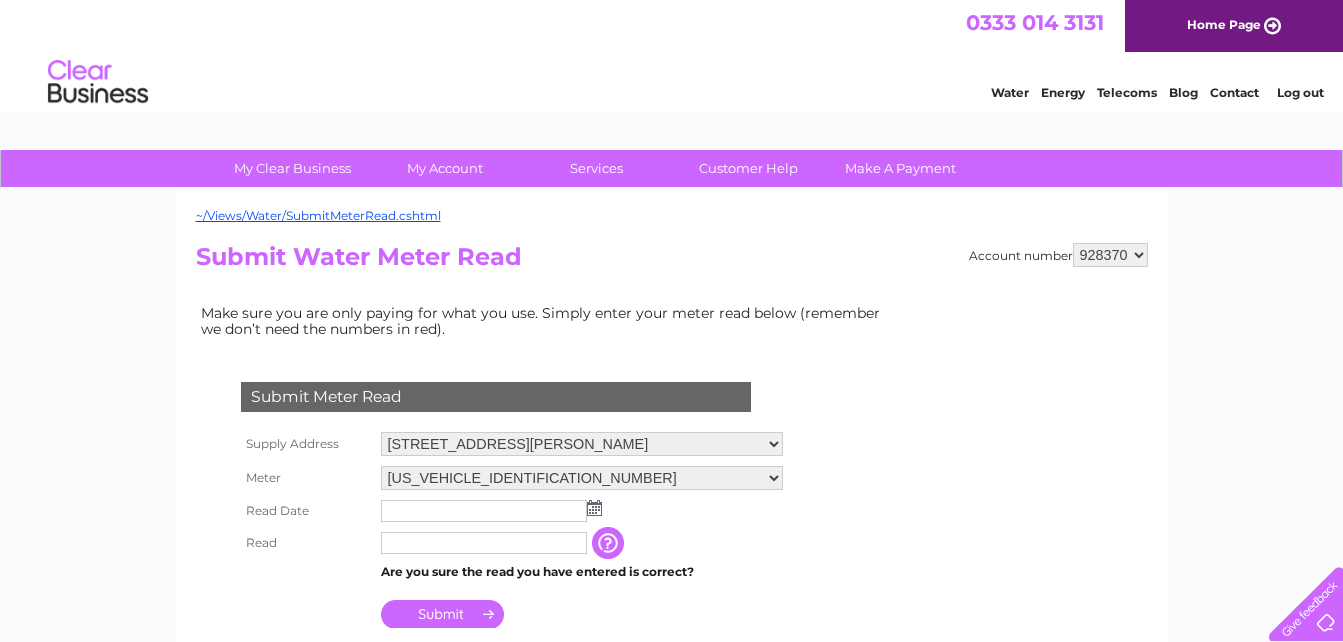 scroll, scrollTop: 0, scrollLeft: 0, axis: both 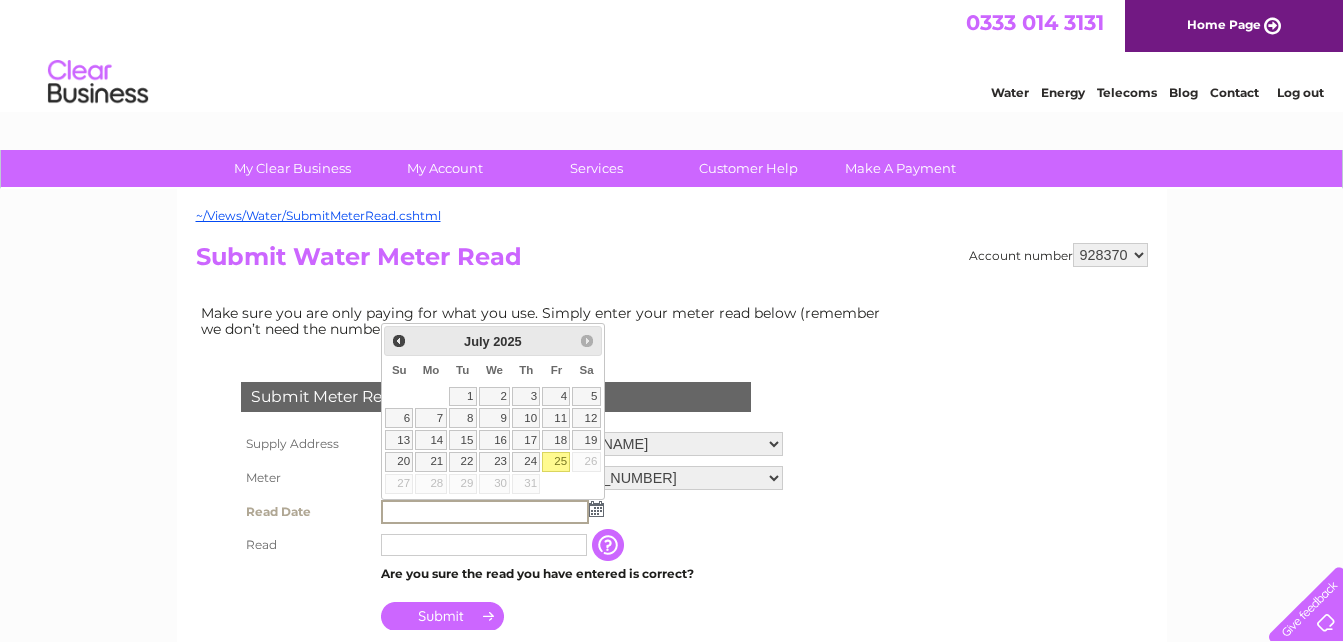 click on "25" at bounding box center [556, 462] 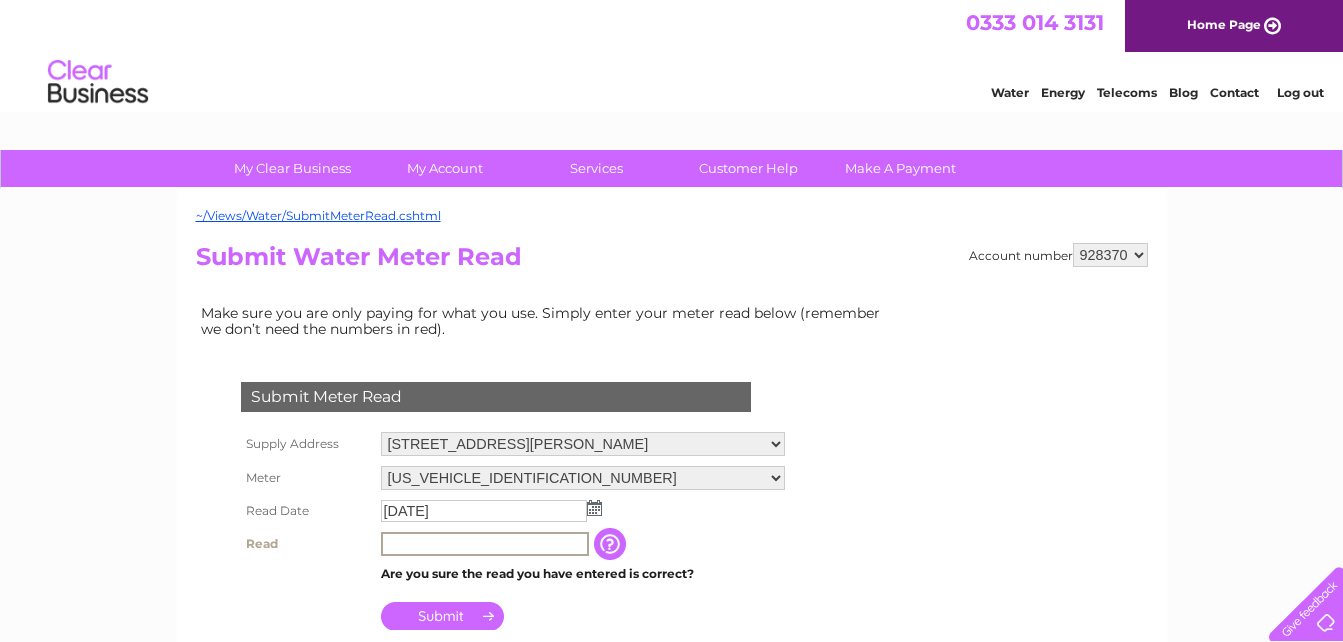 click at bounding box center (485, 544) 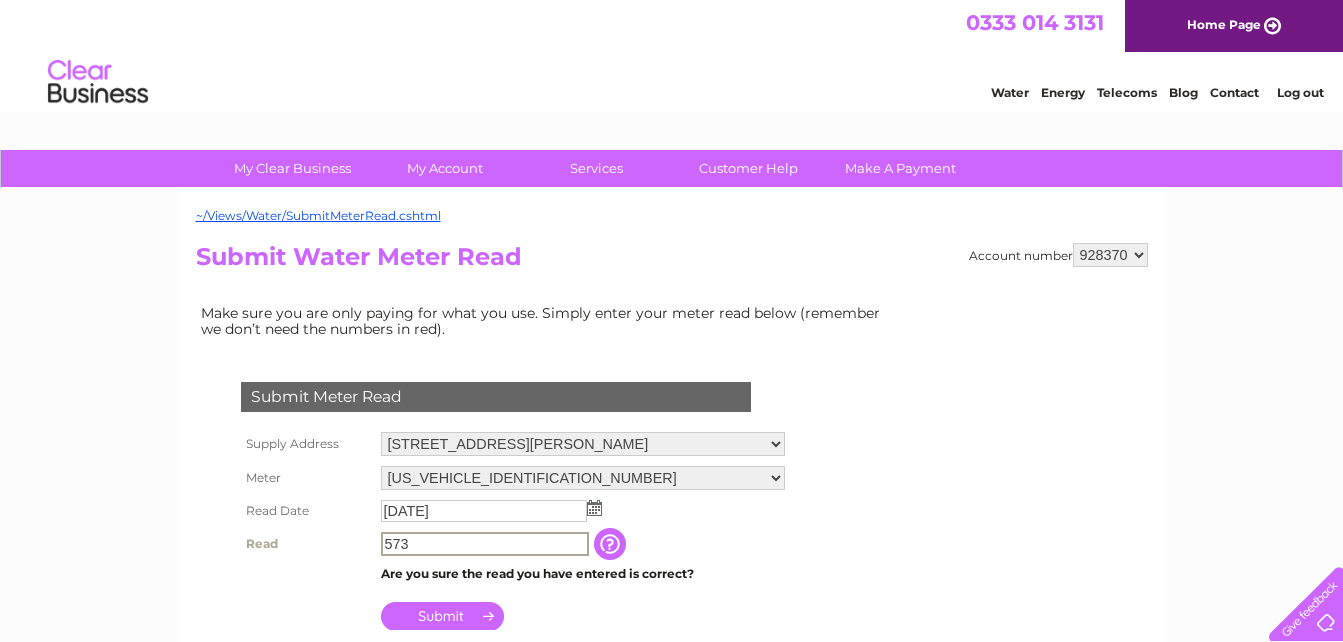 type on "573" 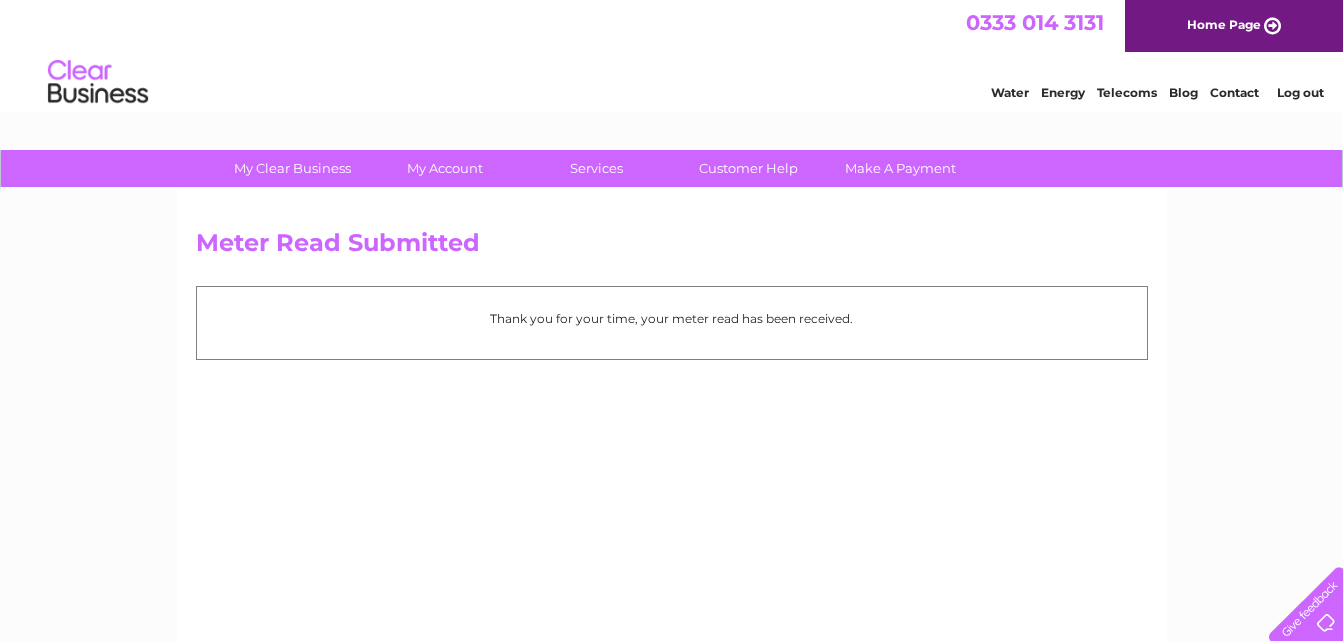 scroll, scrollTop: 0, scrollLeft: 0, axis: both 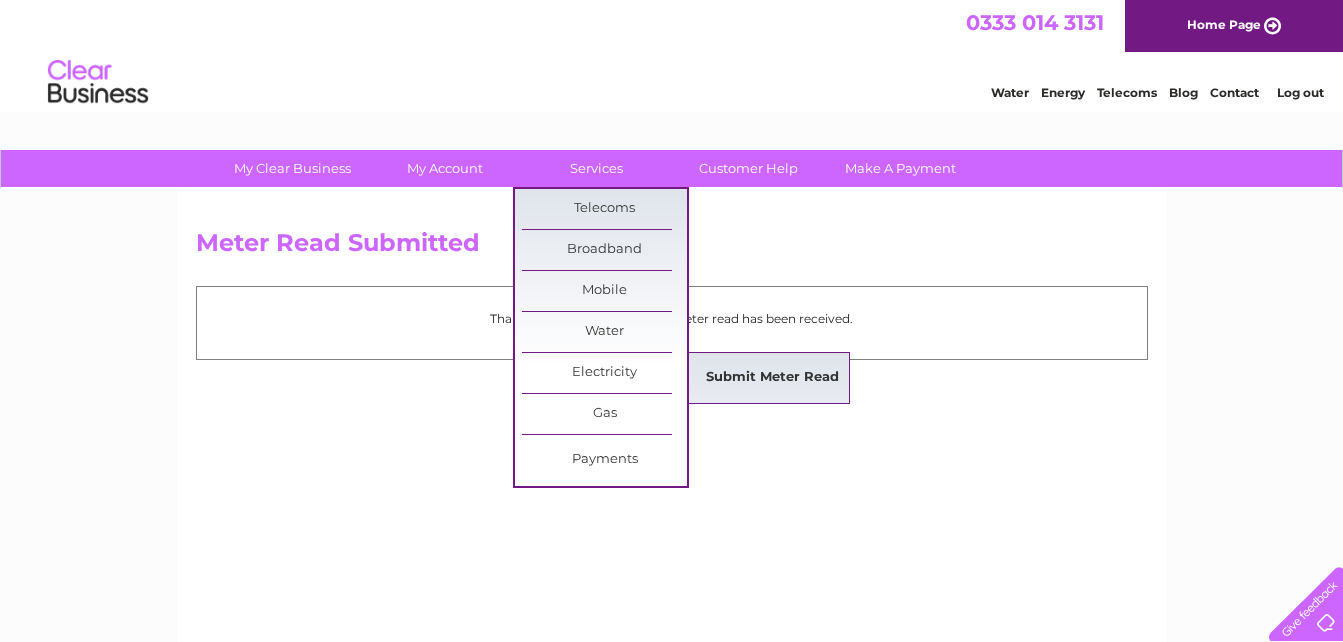 click on "Submit Meter Read" at bounding box center (772, 378) 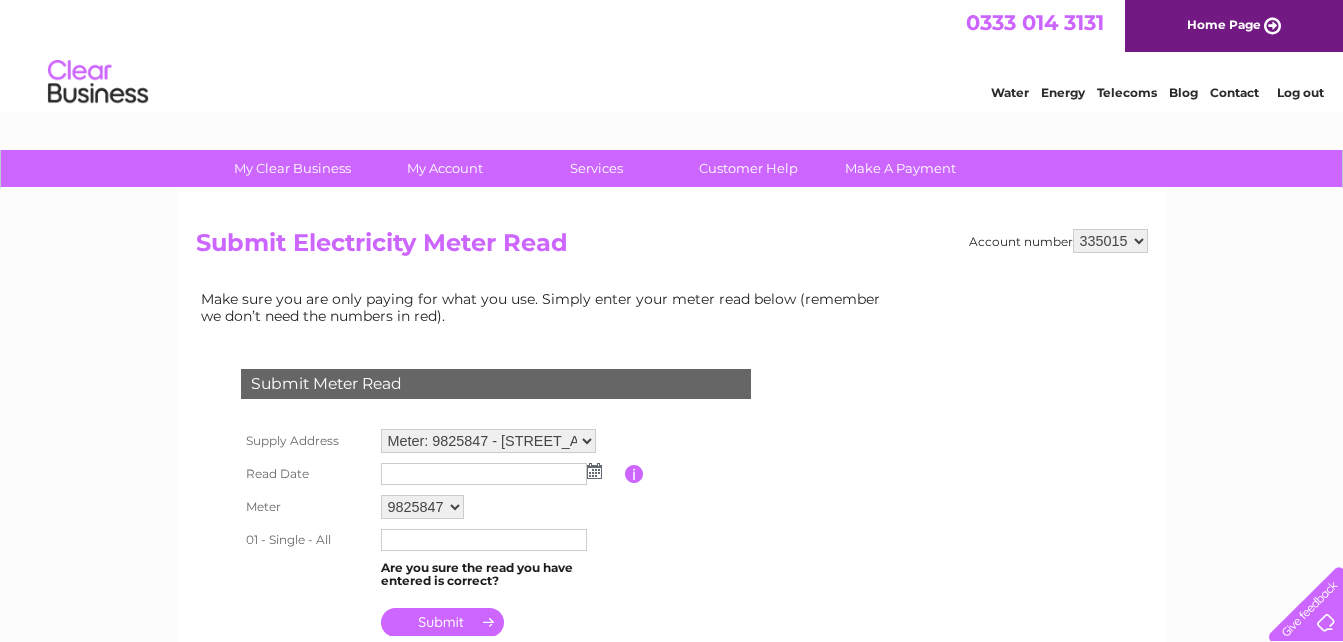 scroll, scrollTop: 0, scrollLeft: 0, axis: both 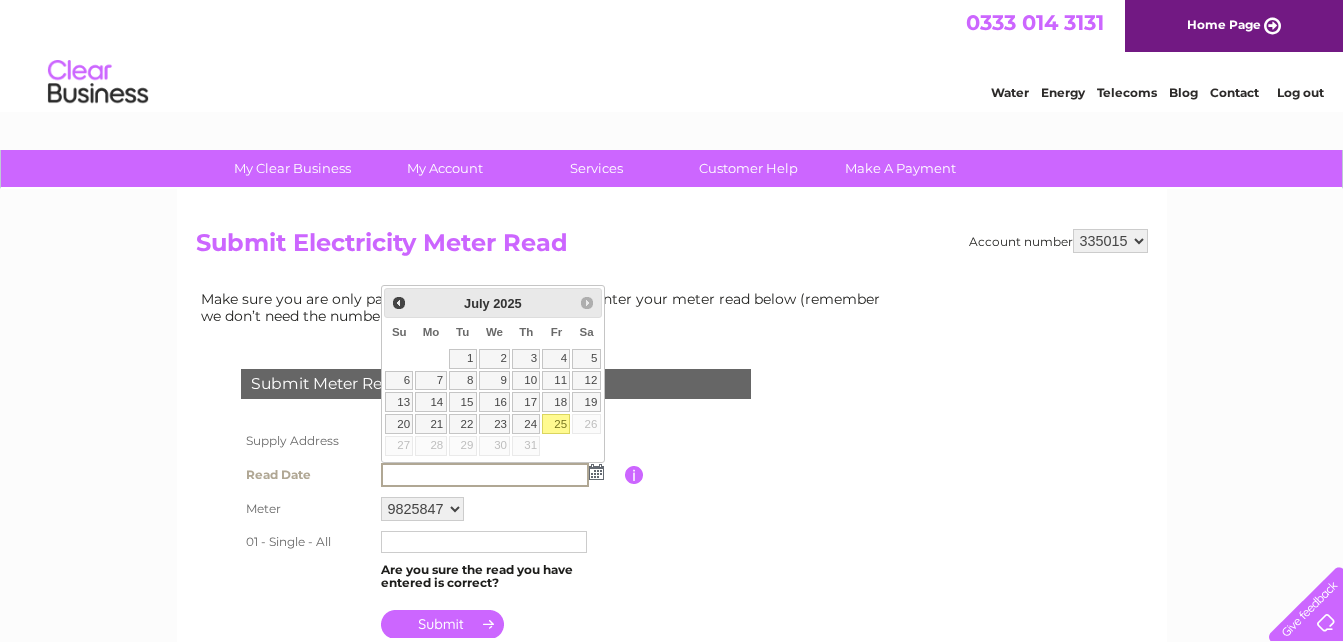 click on "25" at bounding box center (556, 424) 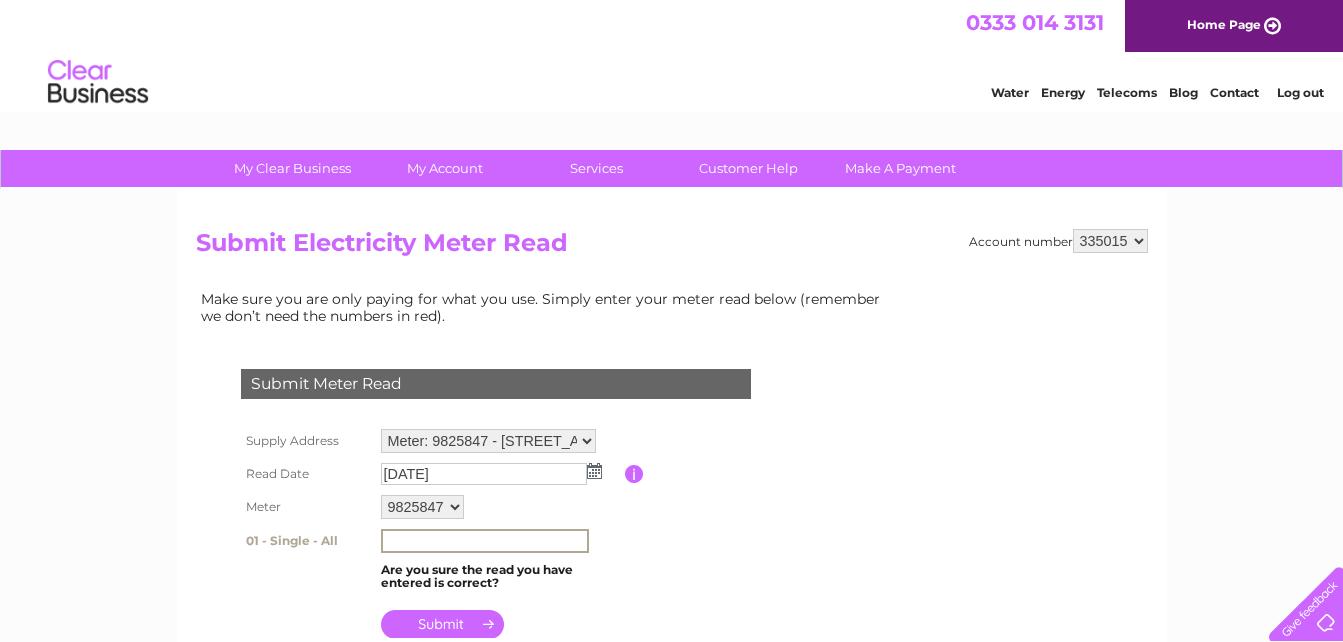 click at bounding box center (485, 541) 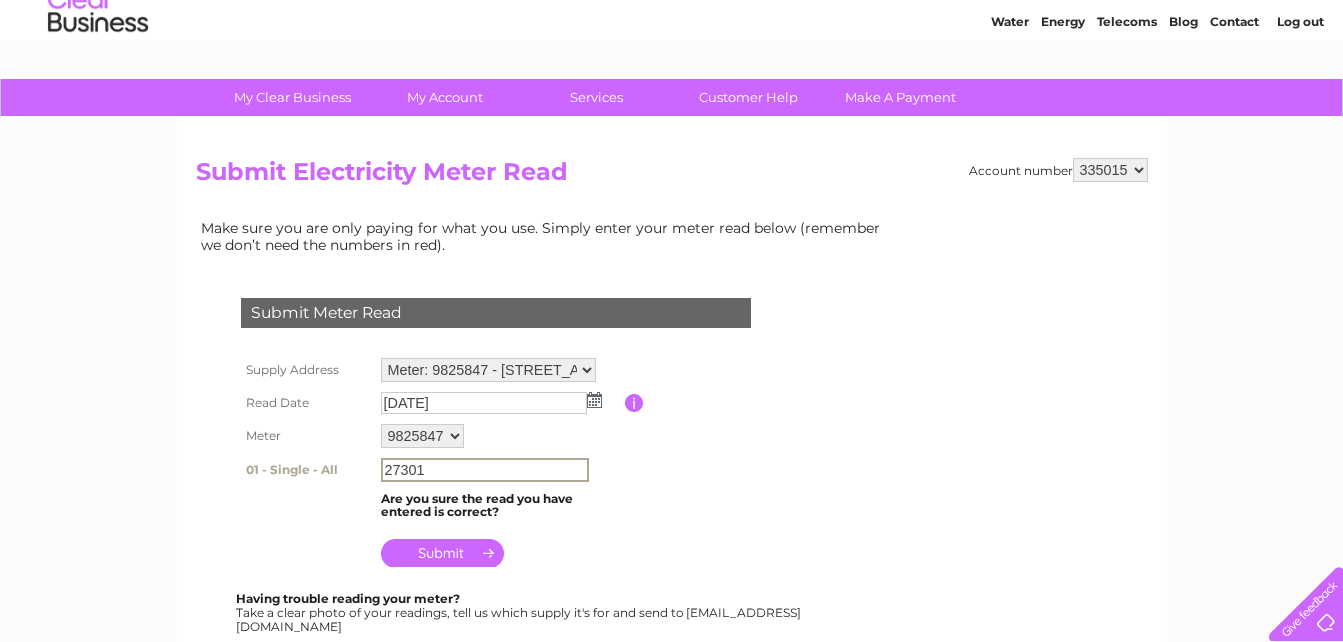 scroll, scrollTop: 200, scrollLeft: 0, axis: vertical 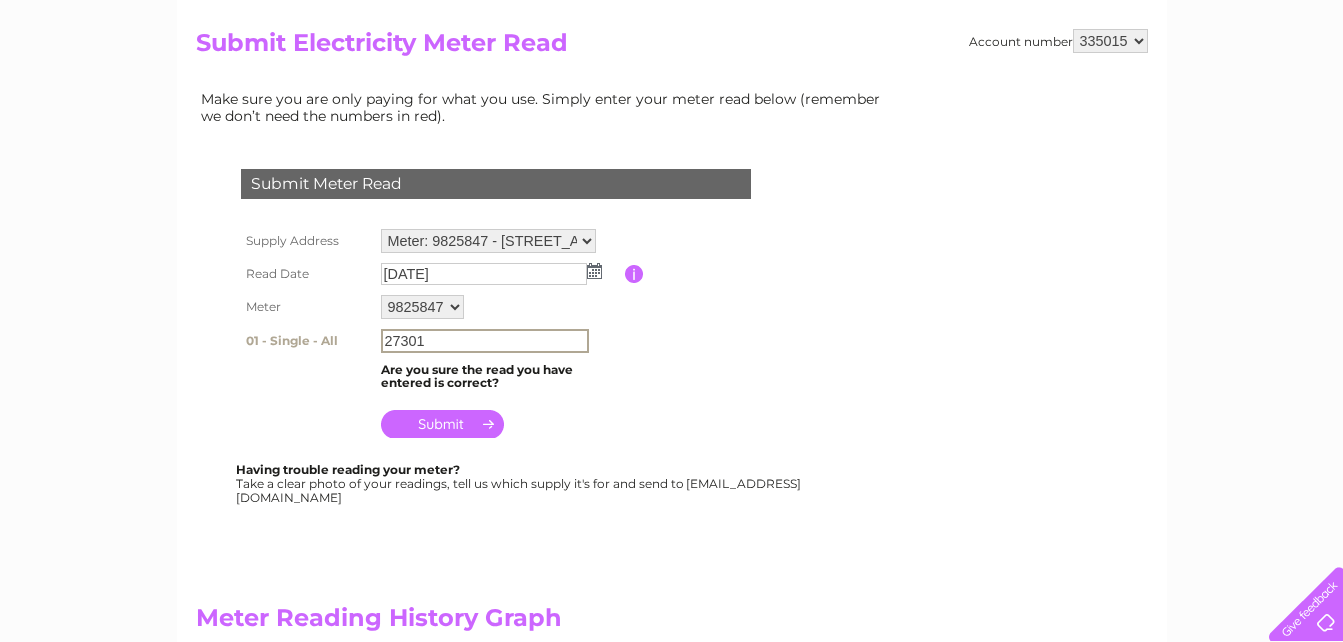 type on "27301" 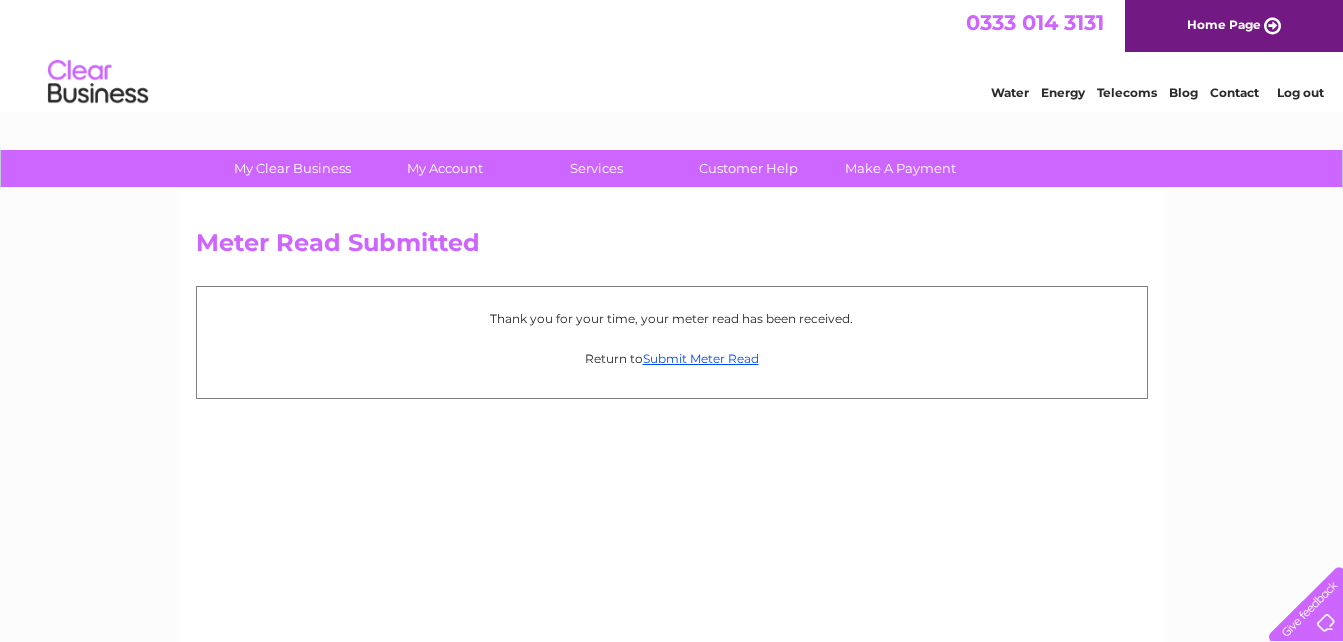 scroll, scrollTop: 0, scrollLeft: 0, axis: both 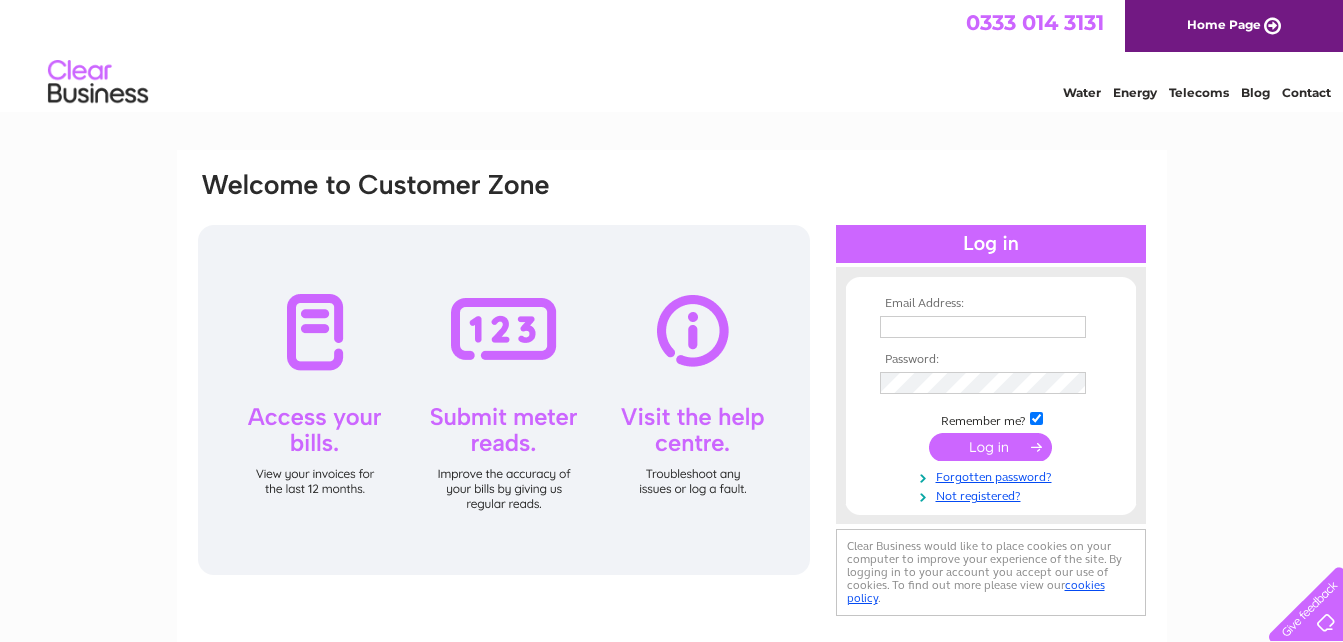 type on "info@lochaberclinic.co.uk" 